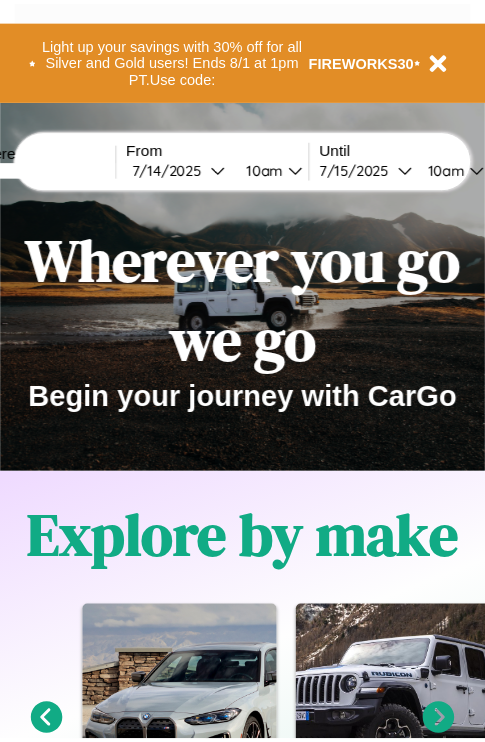 scroll, scrollTop: 0, scrollLeft: 0, axis: both 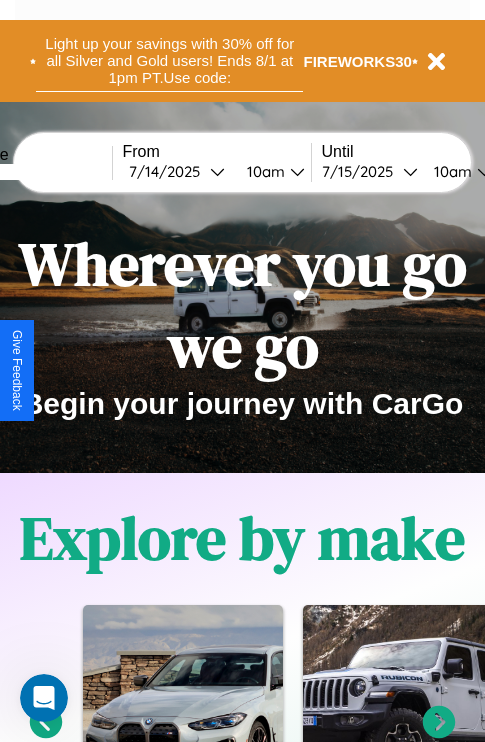click on "Light up your savings with 30% off for all Silver and Gold users! Ends 8/1 at 1pm PT.  Use code:" at bounding box center (169, 61) 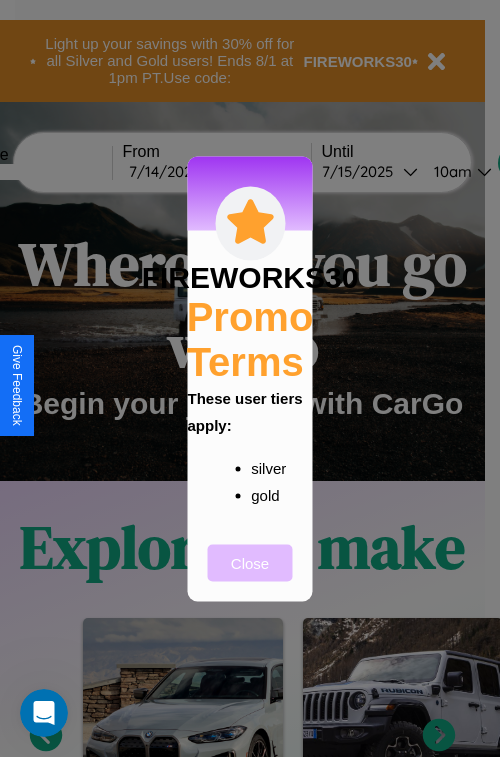 click on "Close" at bounding box center [250, 562] 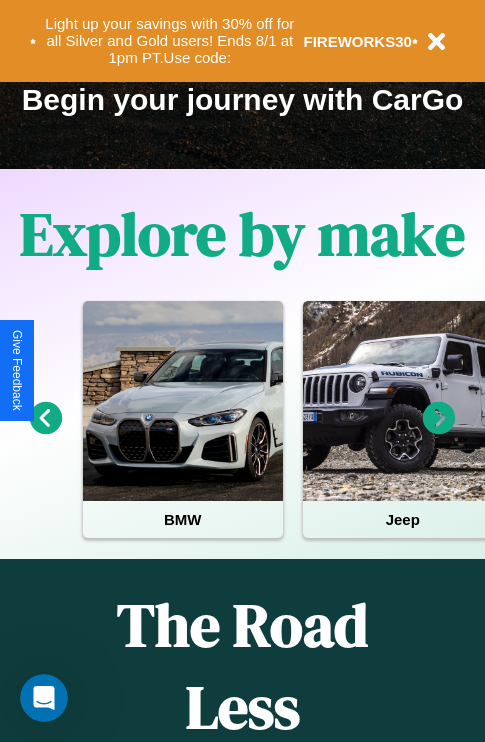 scroll, scrollTop: 308, scrollLeft: 0, axis: vertical 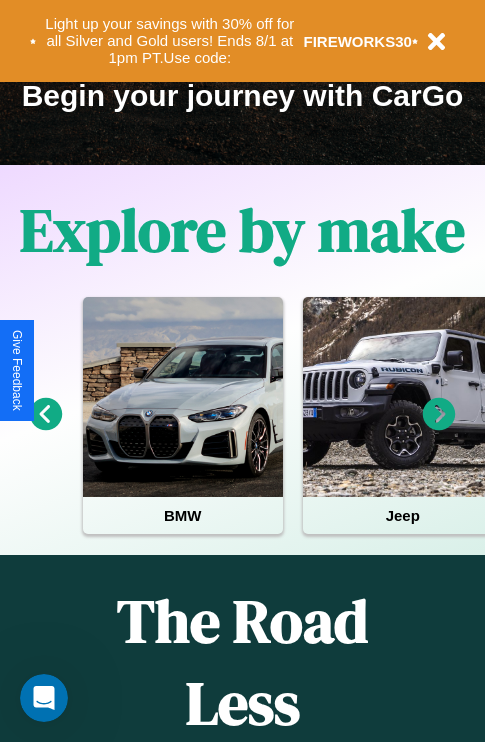 click 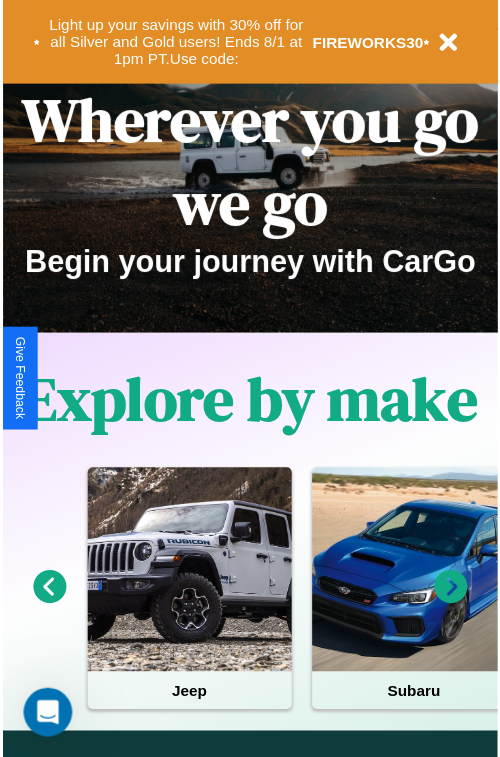 scroll, scrollTop: 0, scrollLeft: 0, axis: both 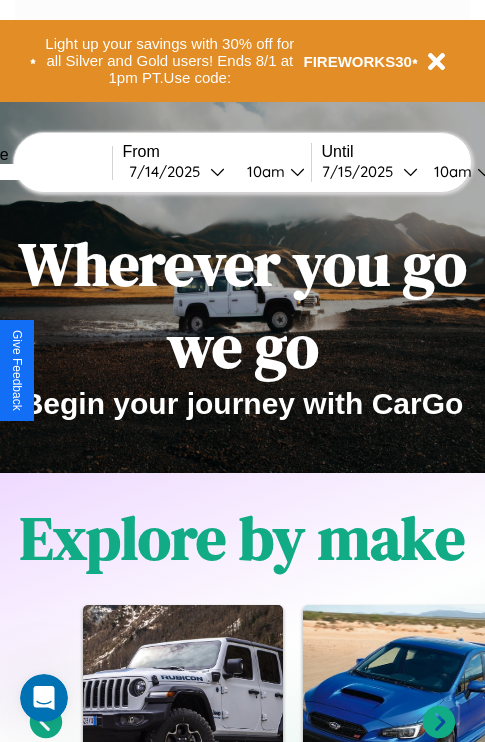 click at bounding box center [37, 172] 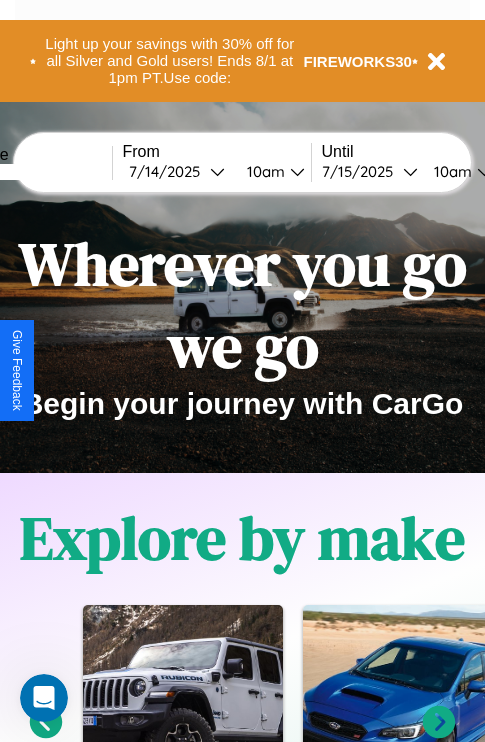 type on "*****" 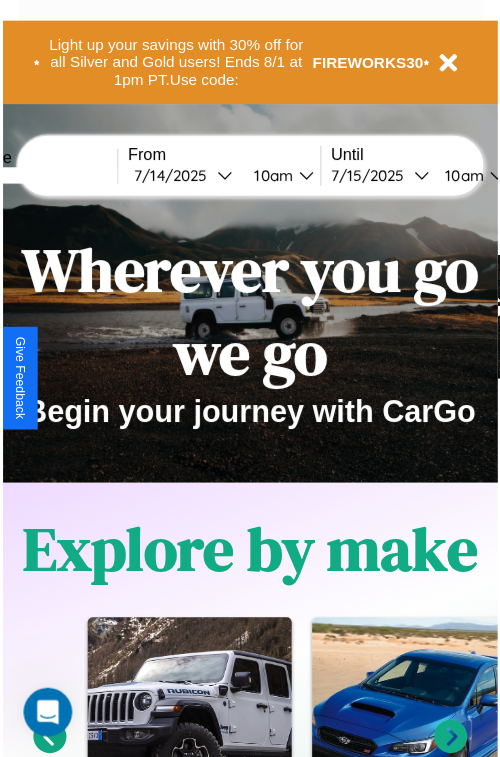 select on "*" 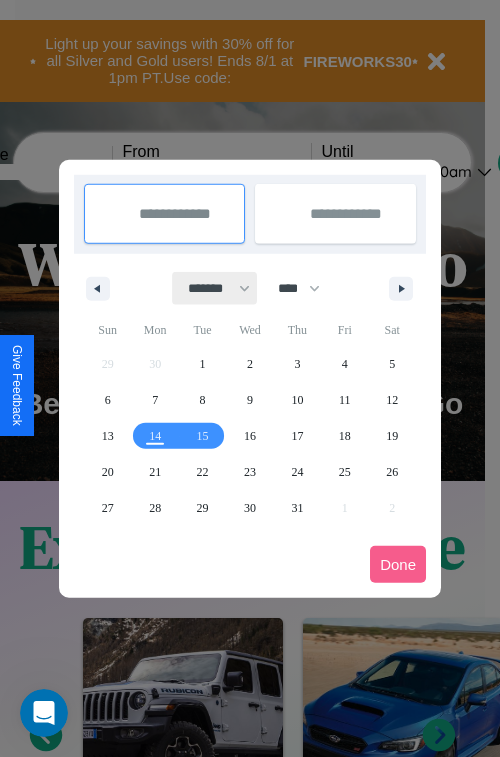 click on "******* ******** ***** ***** *** **** **** ****** ********* ******* ******** ********" at bounding box center (215, 288) 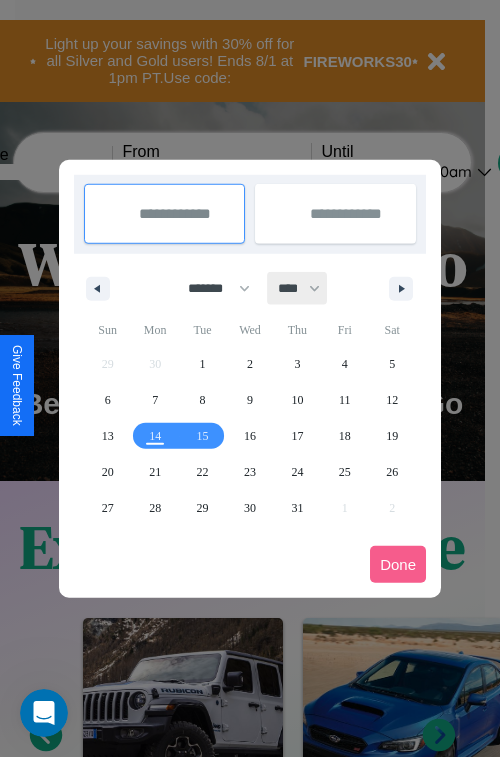 click on "**** **** **** **** **** **** **** **** **** **** **** **** **** **** **** **** **** **** **** **** **** **** **** **** **** **** **** **** **** **** **** **** **** **** **** **** **** **** **** **** **** **** **** **** **** **** **** **** **** **** **** **** **** **** **** **** **** **** **** **** **** **** **** **** **** **** **** **** **** **** **** **** **** **** **** **** **** **** **** **** **** **** **** **** **** **** **** **** **** **** **** **** **** **** **** **** **** **** **** **** **** **** **** **** **** **** **** **** **** **** **** **** **** **** **** **** **** **** **** **** ****" at bounding box center (298, 288) 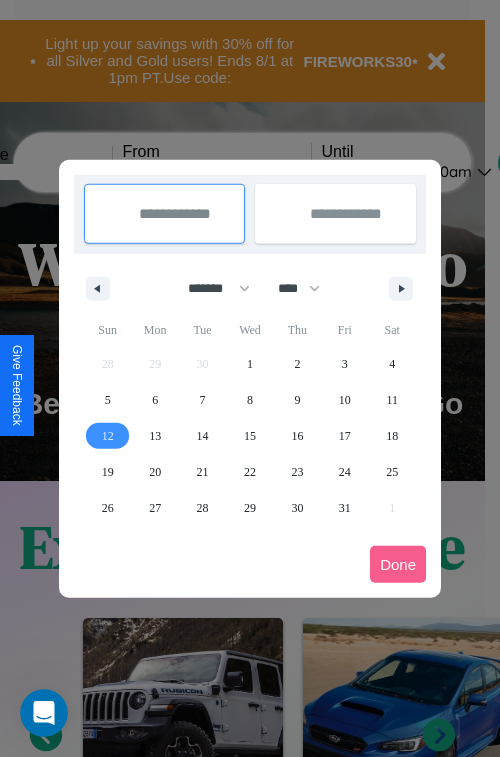click on "12" at bounding box center (108, 436) 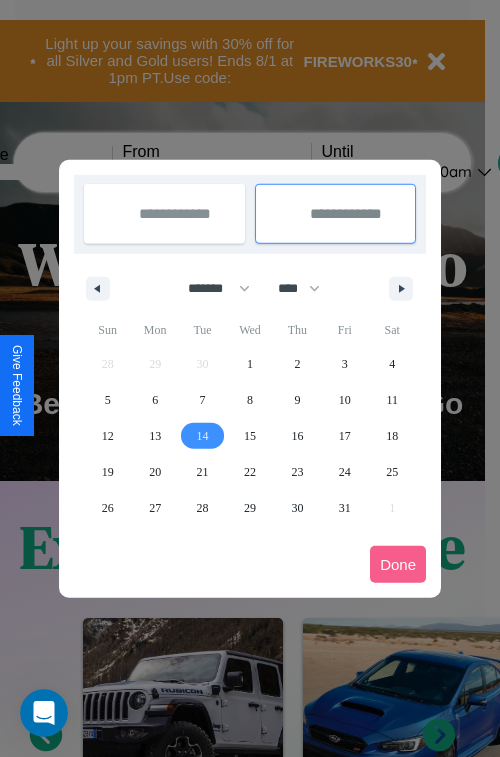 click on "14" at bounding box center (203, 436) 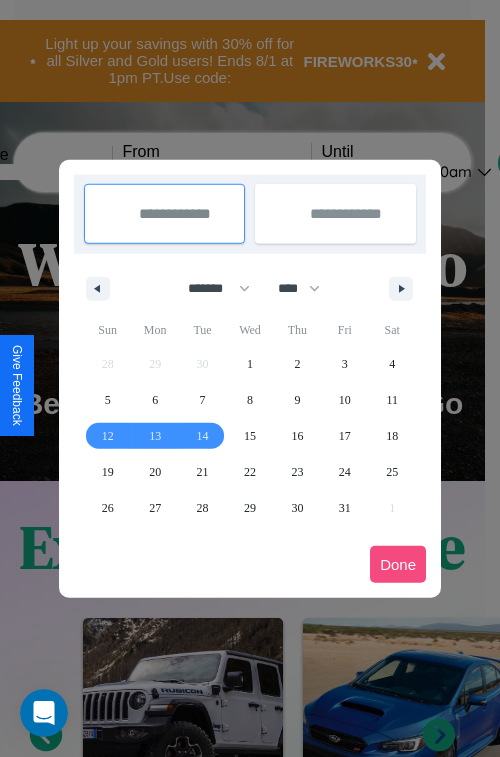 click on "Done" at bounding box center [398, 564] 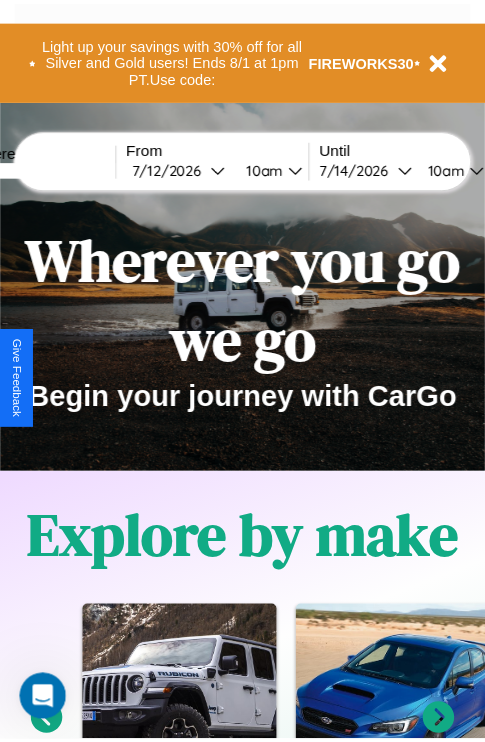 scroll, scrollTop: 0, scrollLeft: 73, axis: horizontal 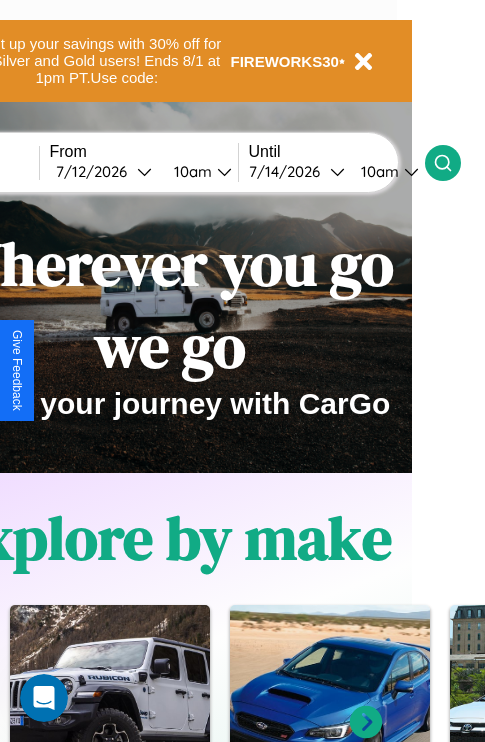 click 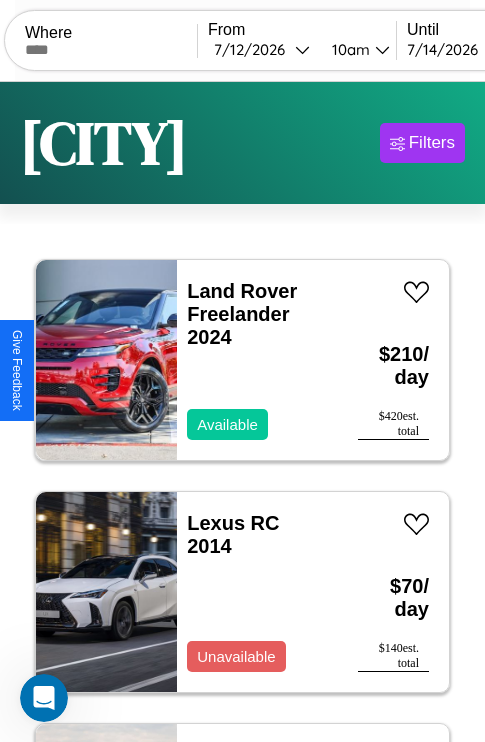 scroll, scrollTop: 95, scrollLeft: 0, axis: vertical 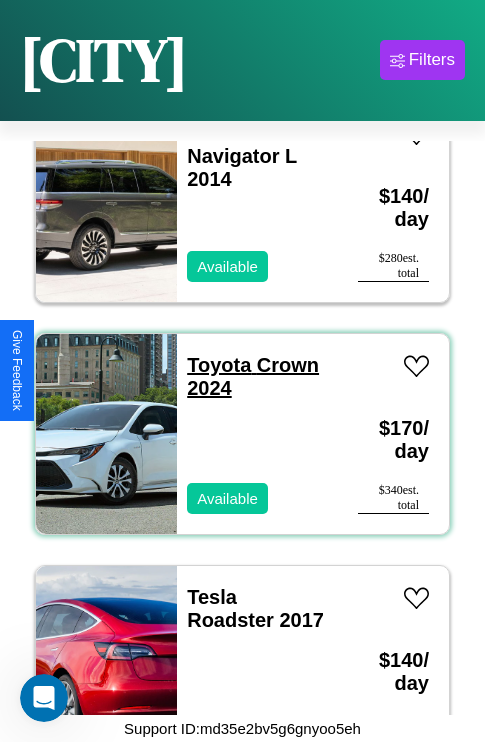 click on "Toyota   Crown   2024" at bounding box center (253, 376) 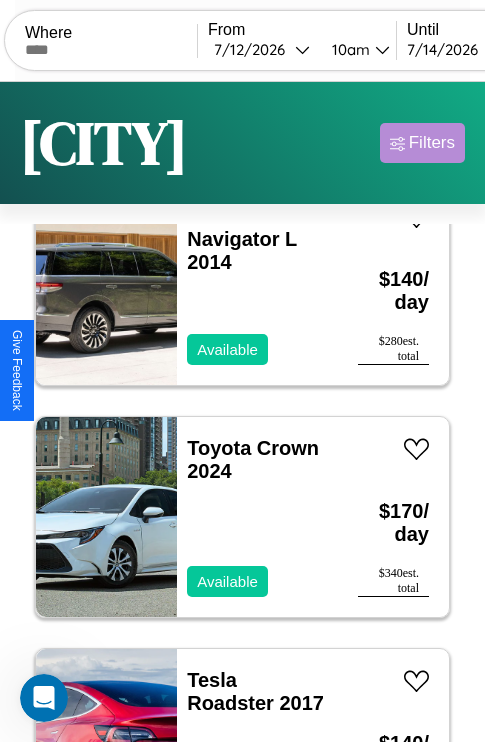 click on "Filters" at bounding box center (432, 143) 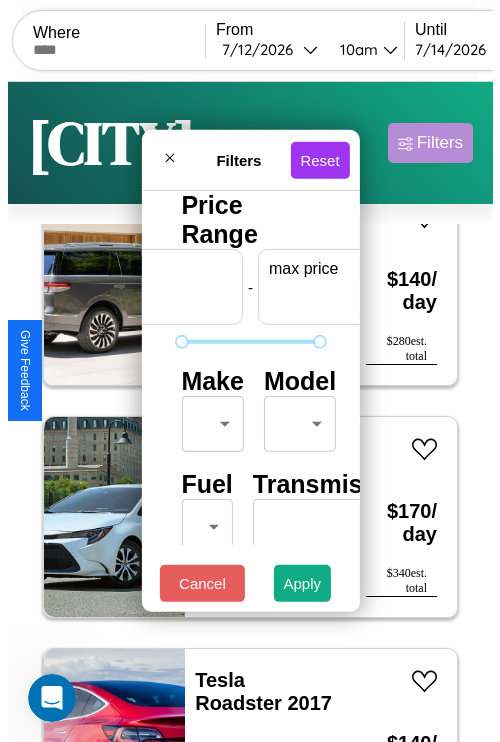 scroll, scrollTop: 0, scrollLeft: 124, axis: horizontal 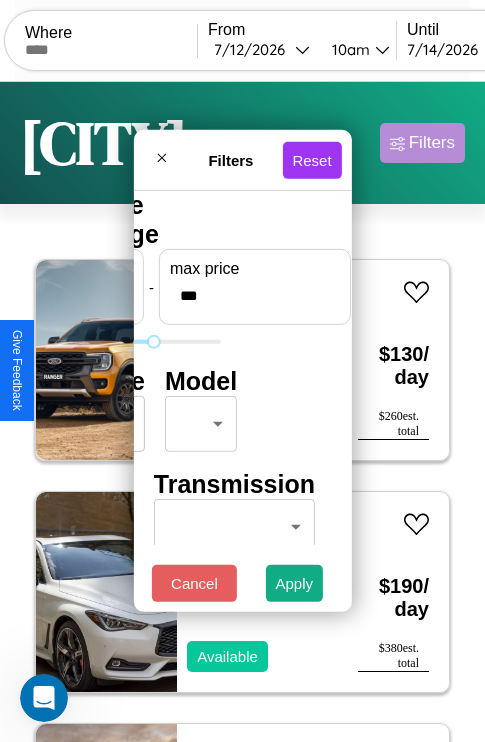 type on "***" 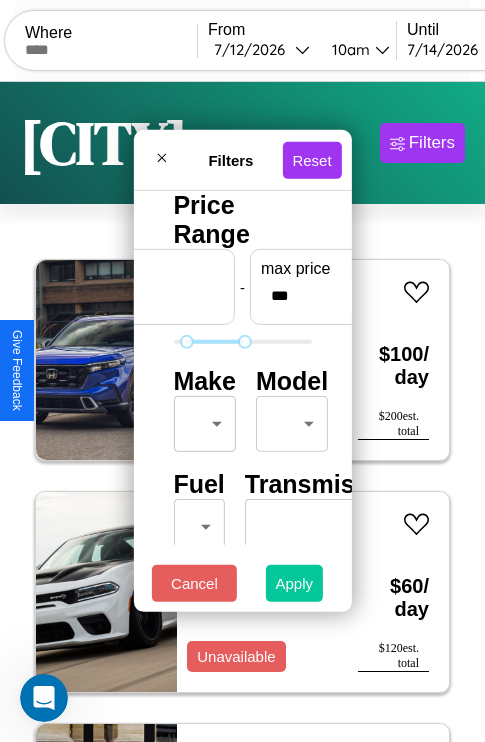 type on "**" 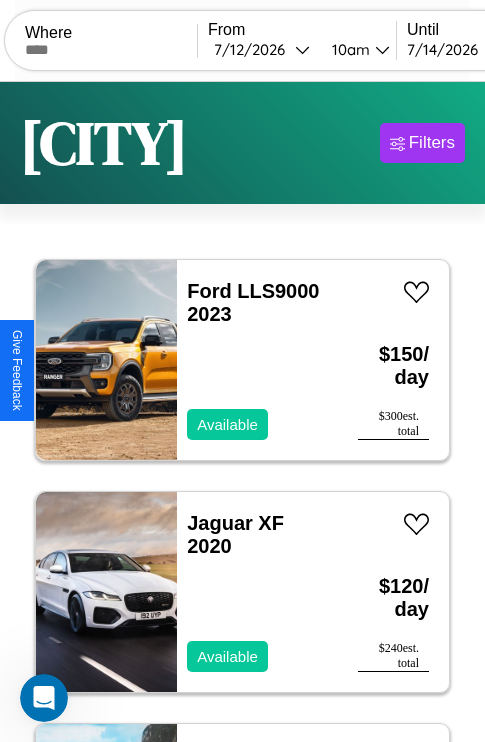 scroll, scrollTop: 95, scrollLeft: 0, axis: vertical 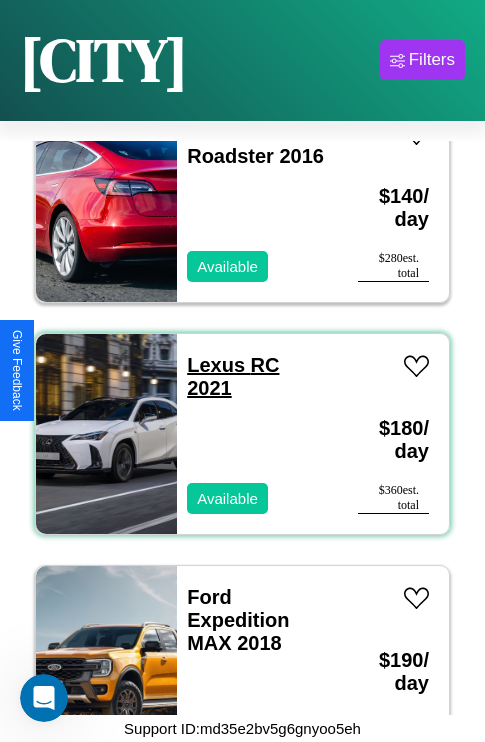 click on "Lexus   RC   2021" at bounding box center [233, 376] 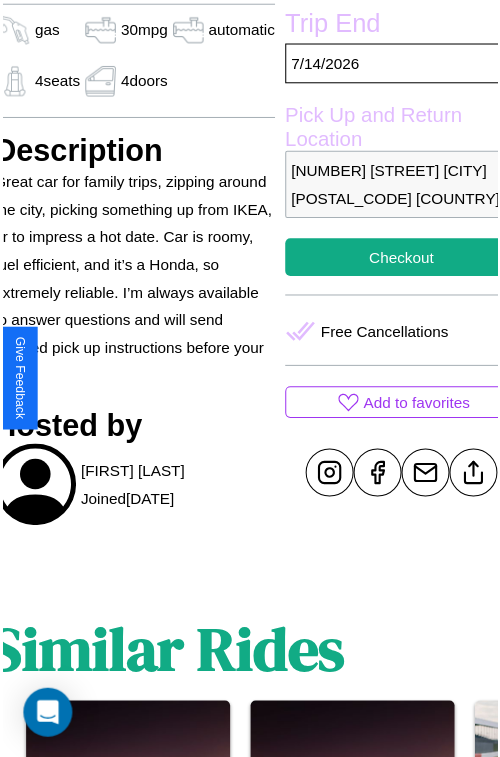 scroll, scrollTop: 550, scrollLeft: 84, axis: both 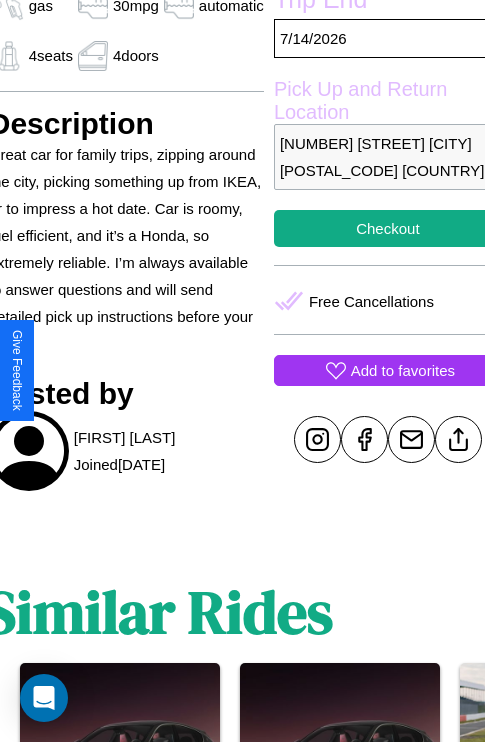 click on "Add to favorites" at bounding box center (403, 370) 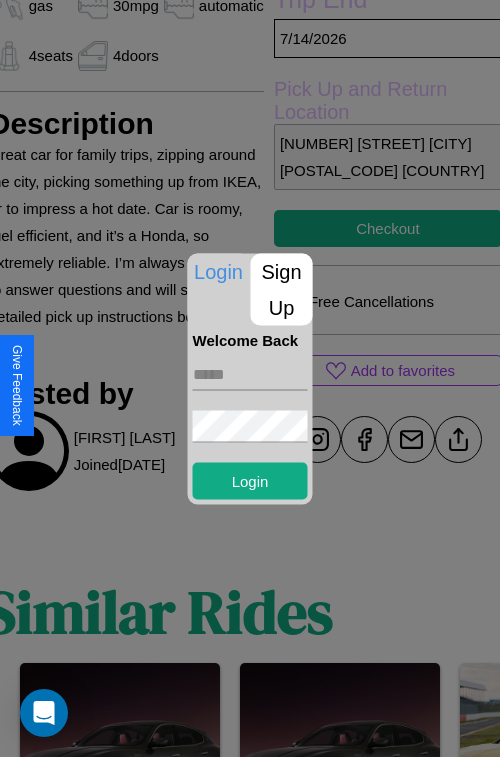 click on "Sign Up" at bounding box center [282, 289] 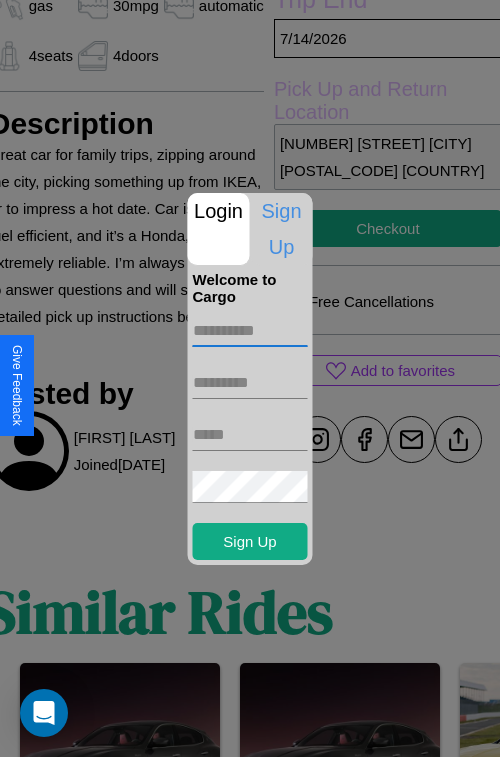 click at bounding box center (250, 331) 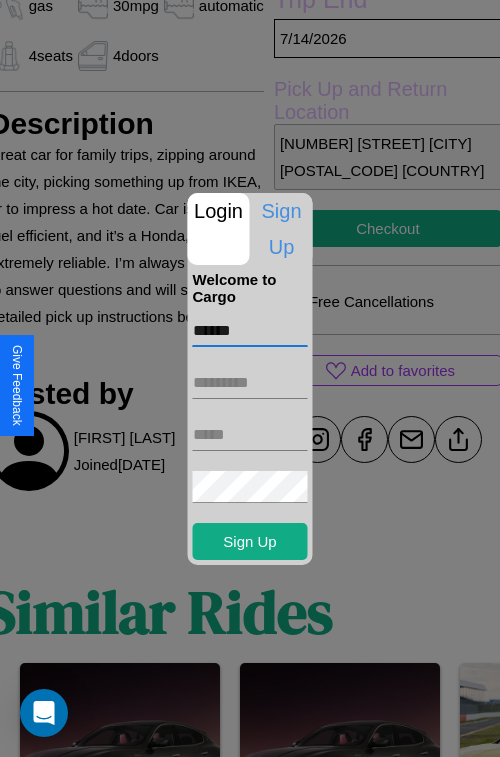 type on "******" 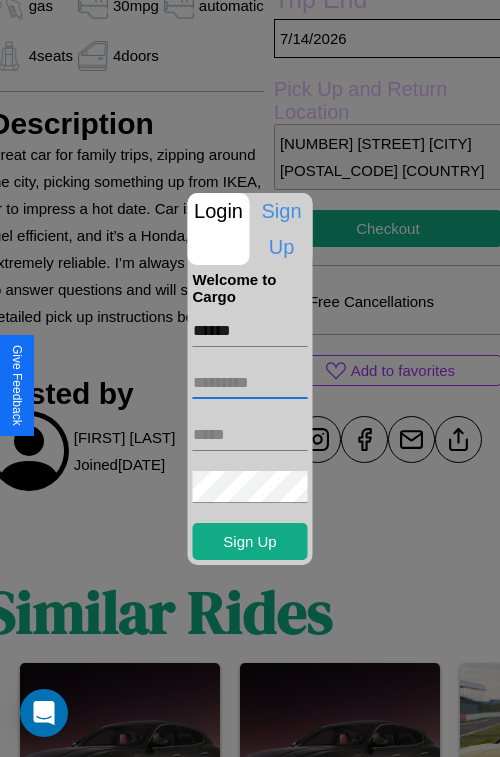click at bounding box center [250, 383] 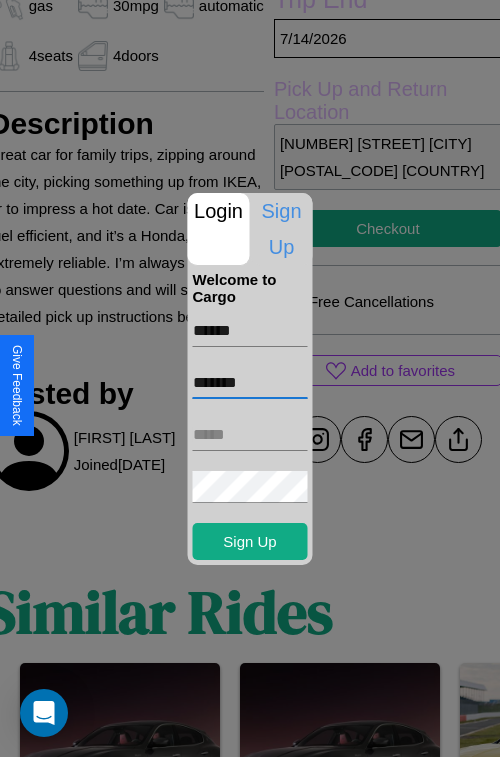 type on "*******" 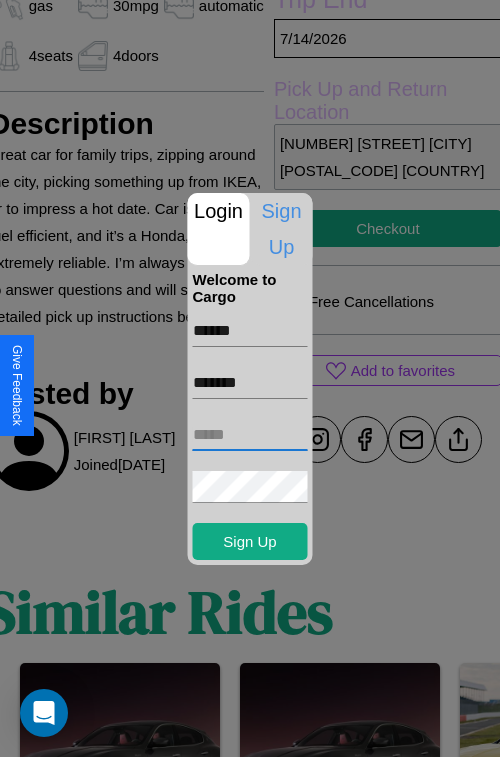 click at bounding box center [250, 435] 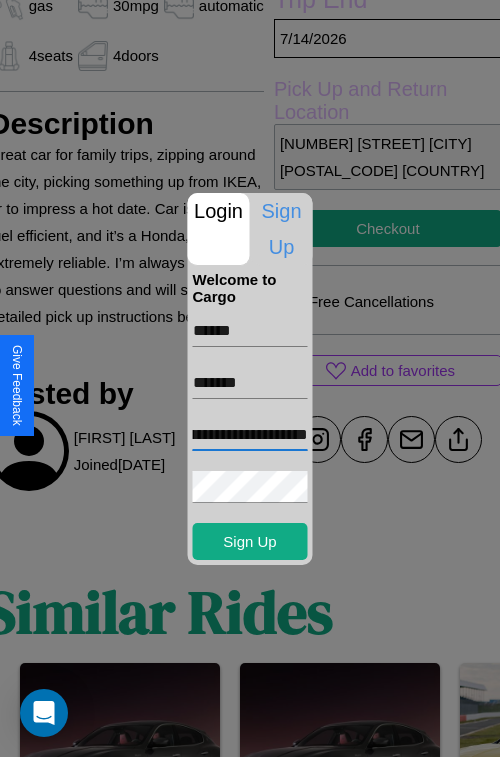 scroll, scrollTop: 0, scrollLeft: 68, axis: horizontal 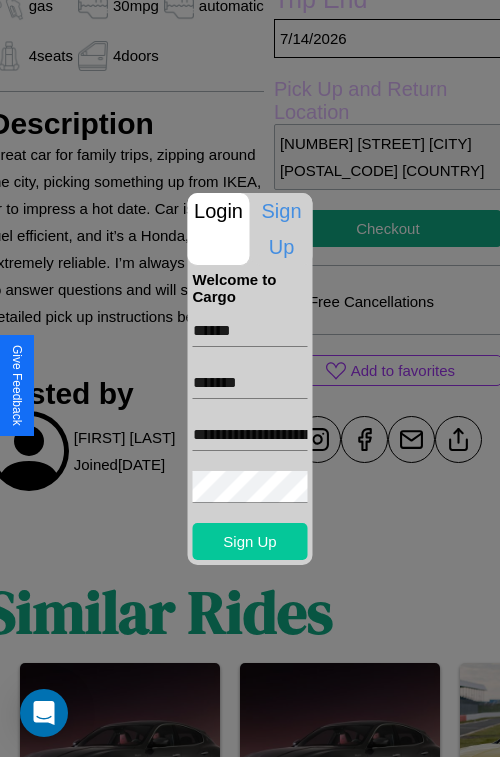 click on "Sign Up" at bounding box center (250, 541) 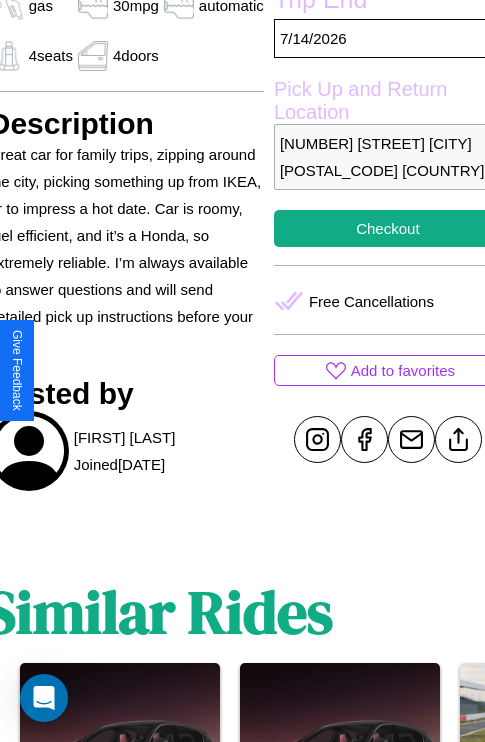 scroll, scrollTop: 550, scrollLeft: 84, axis: both 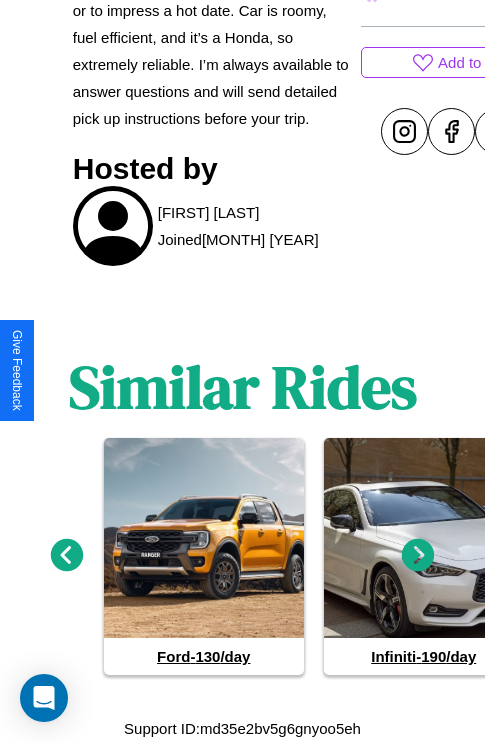 click 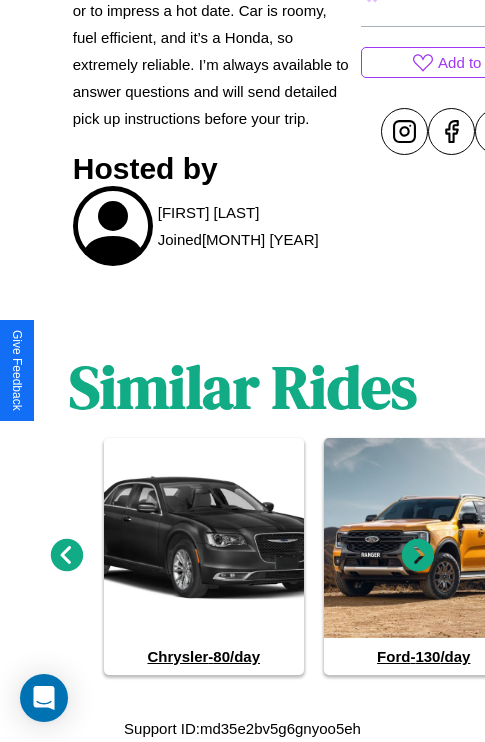 click 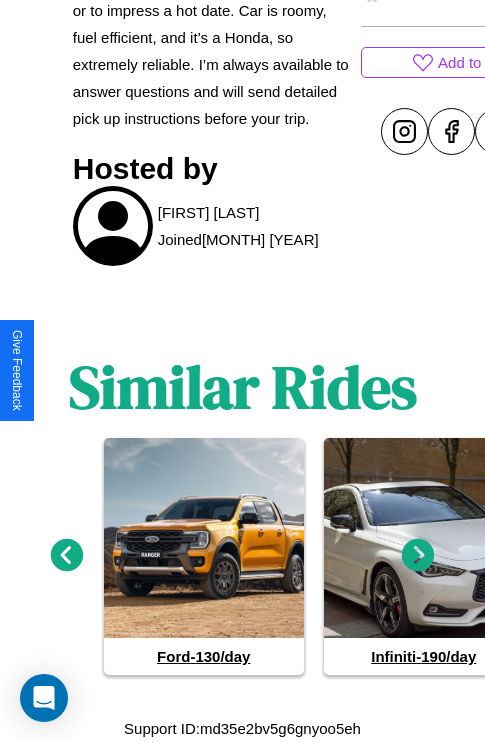click 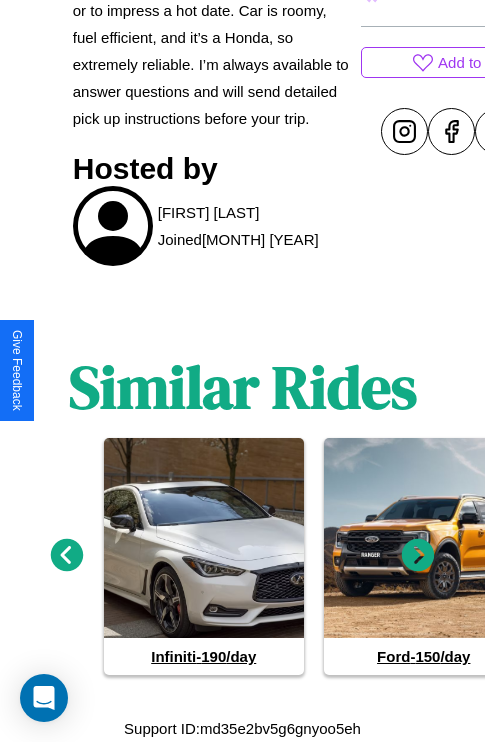 click 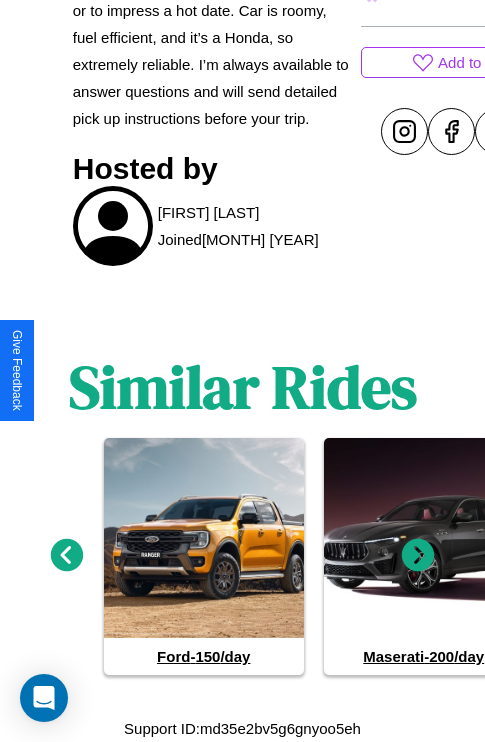 click 